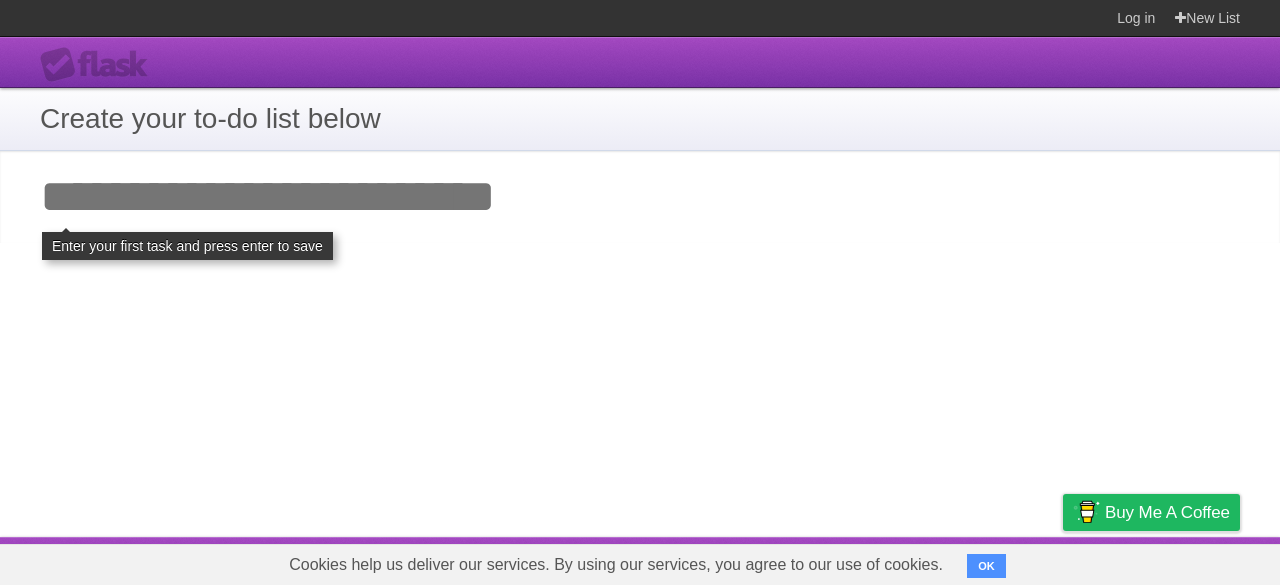scroll, scrollTop: 0, scrollLeft: 0, axis: both 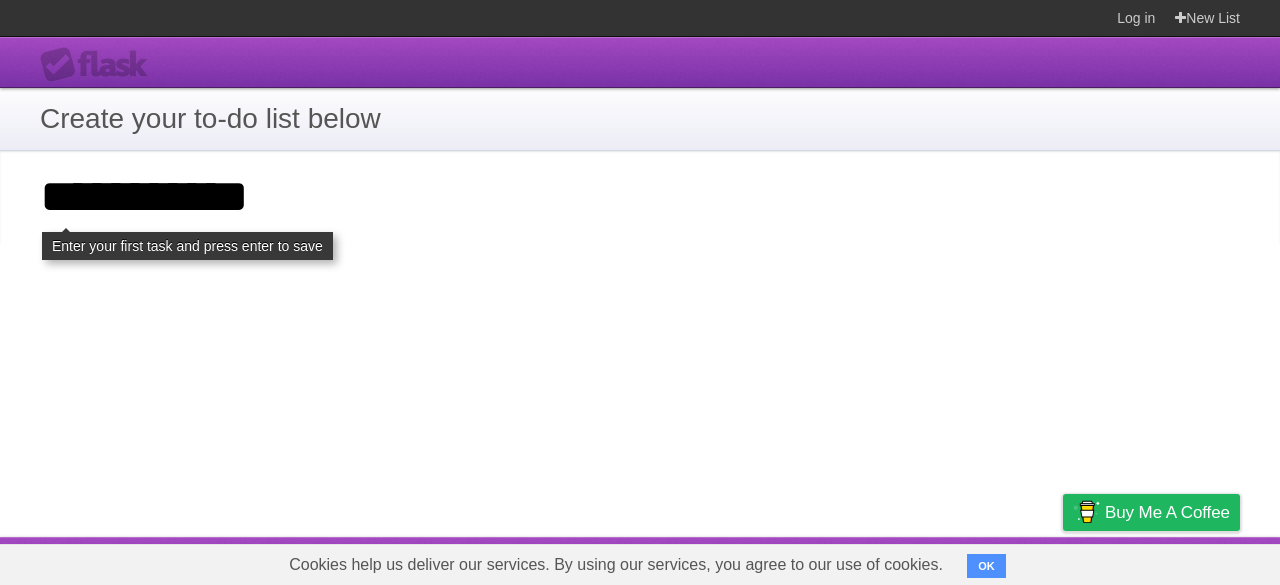 click on "**********" at bounding box center (640, 197) 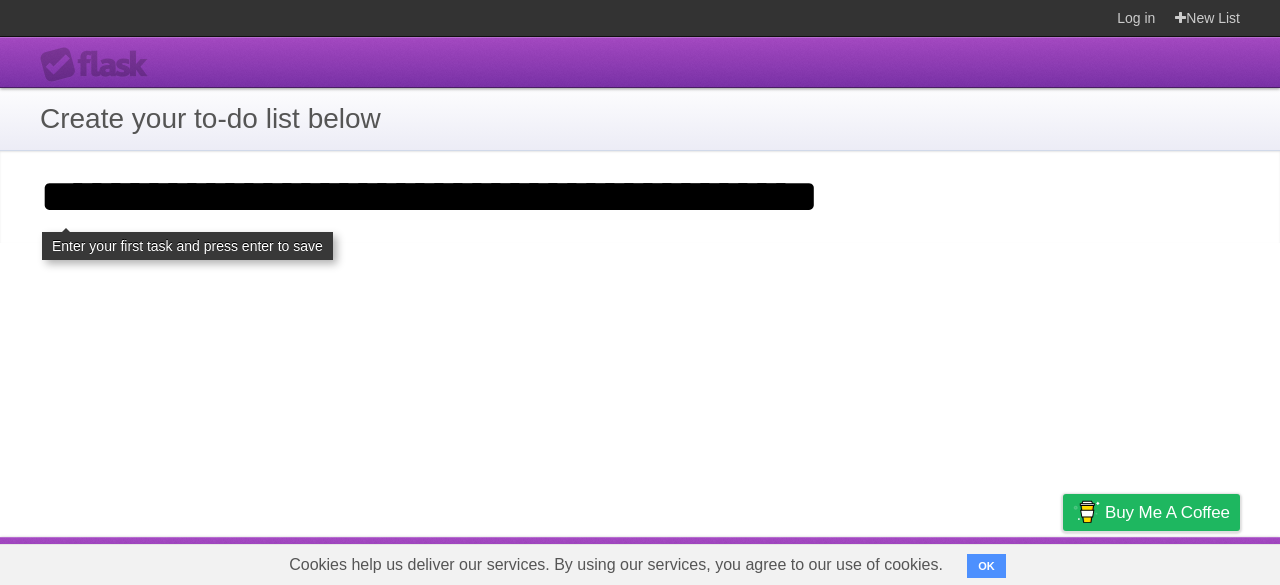 type on "**********" 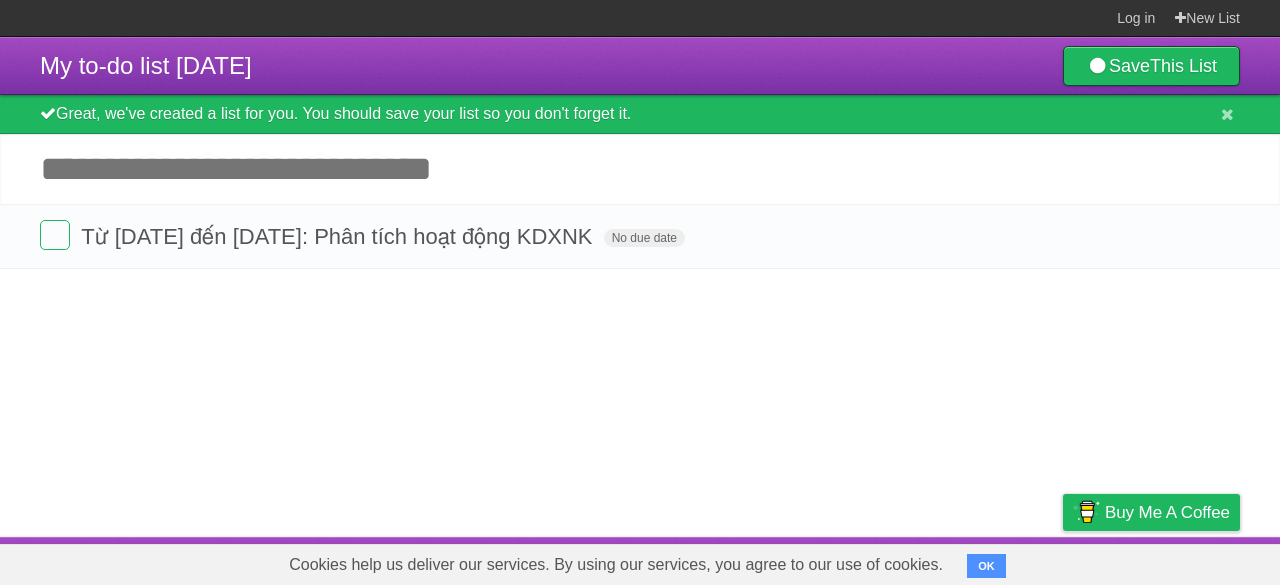 scroll, scrollTop: 0, scrollLeft: 0, axis: both 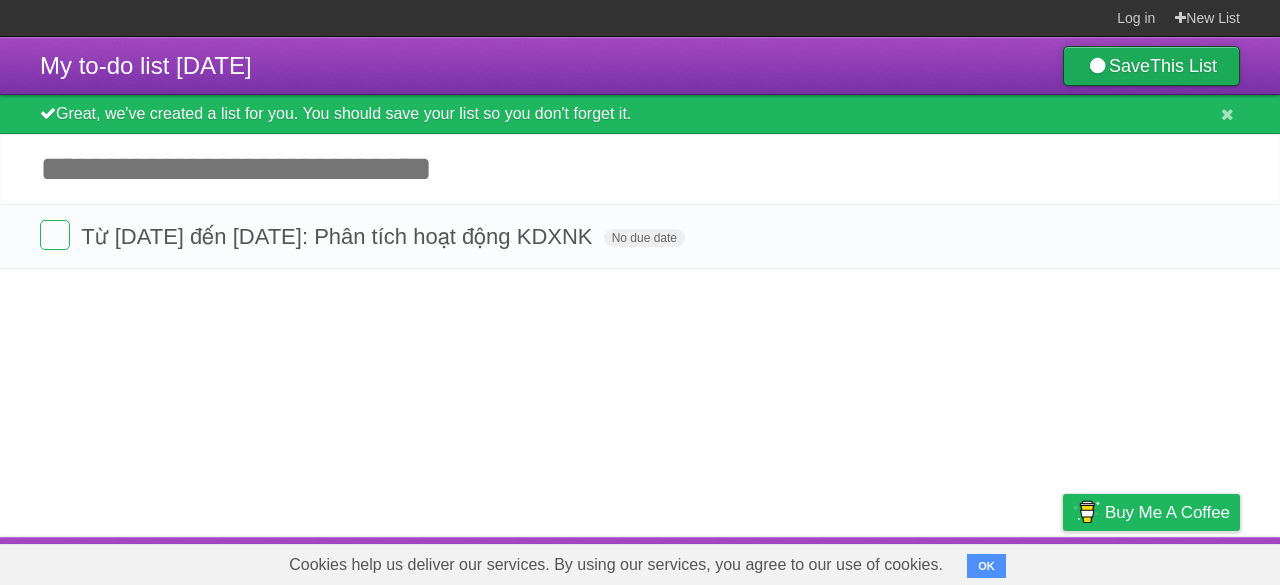 click on "This List" at bounding box center [1183, 66] 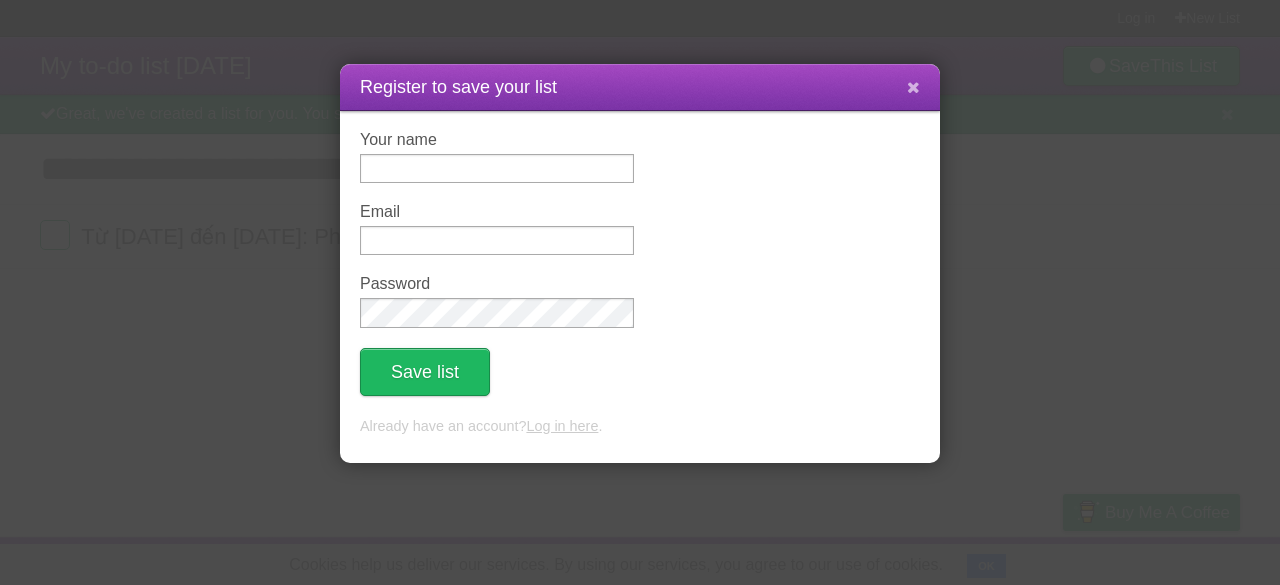 click at bounding box center (913, 87) 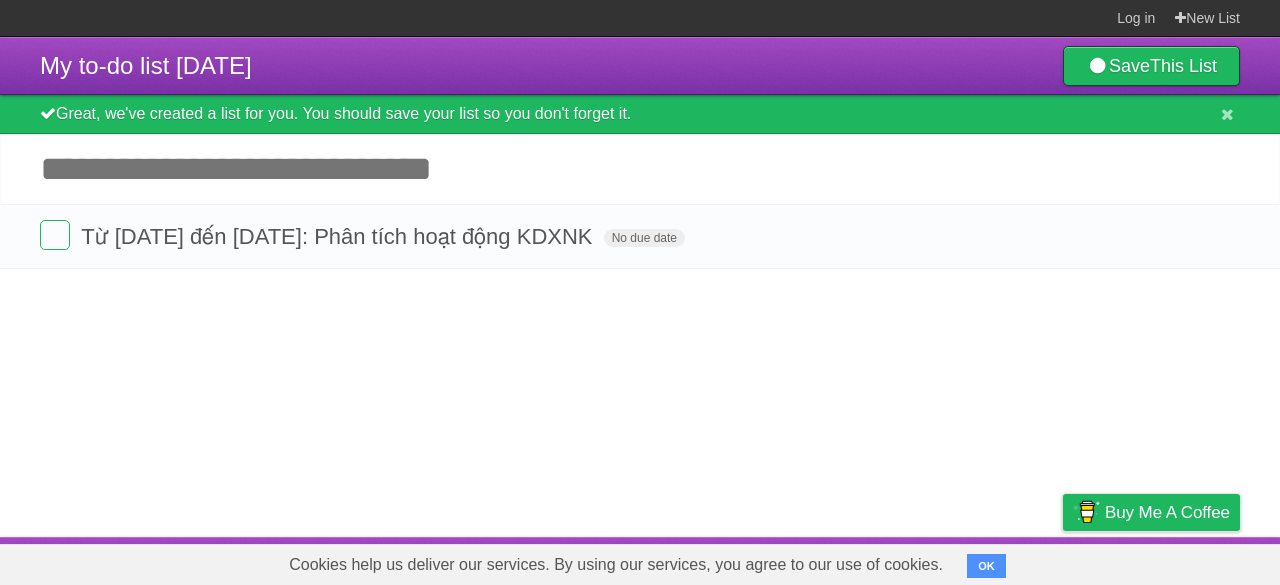 click on "Add another task" at bounding box center [640, 169] 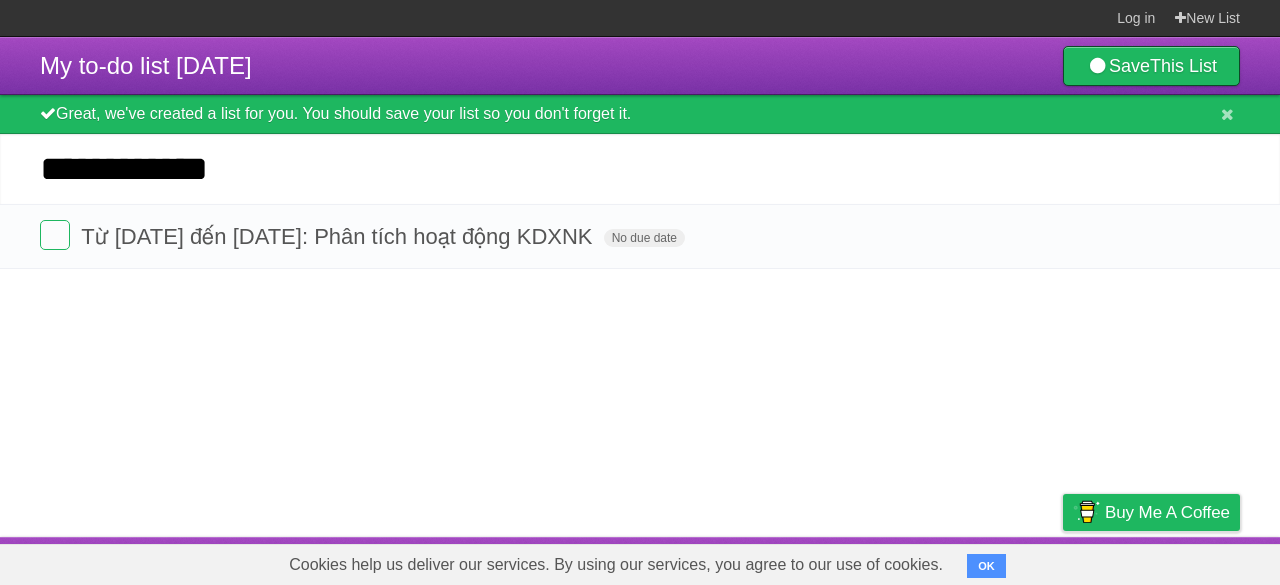 type on "**********" 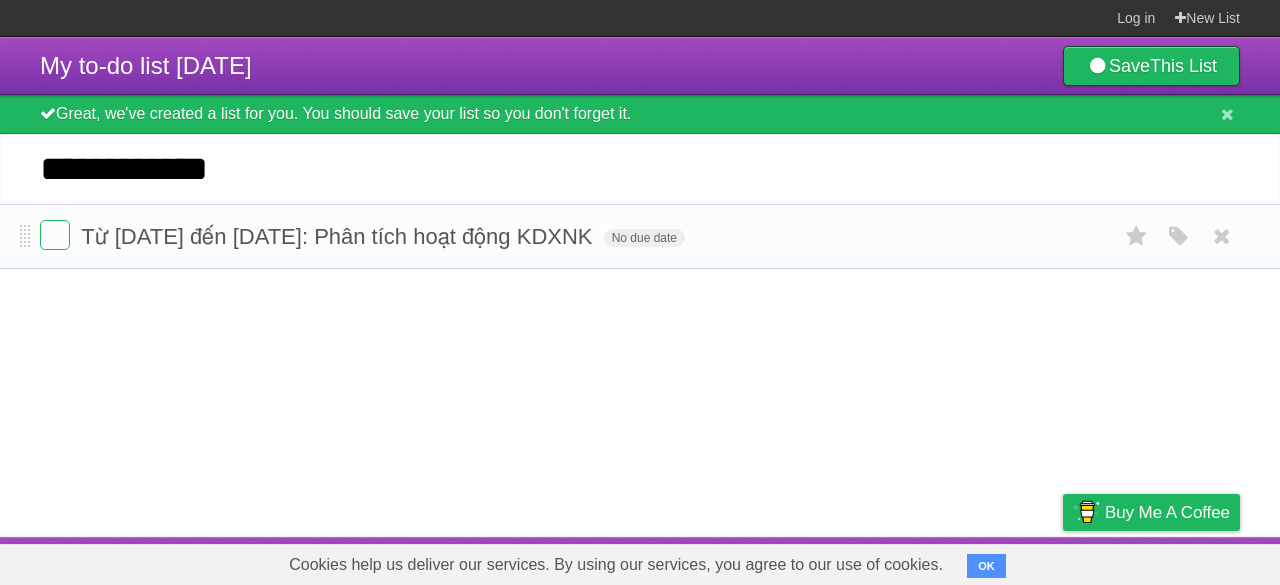 click on "Từ [DATE] đến [DATE]: Phân tích hoạt động KDXNK" at bounding box center (339, 236) 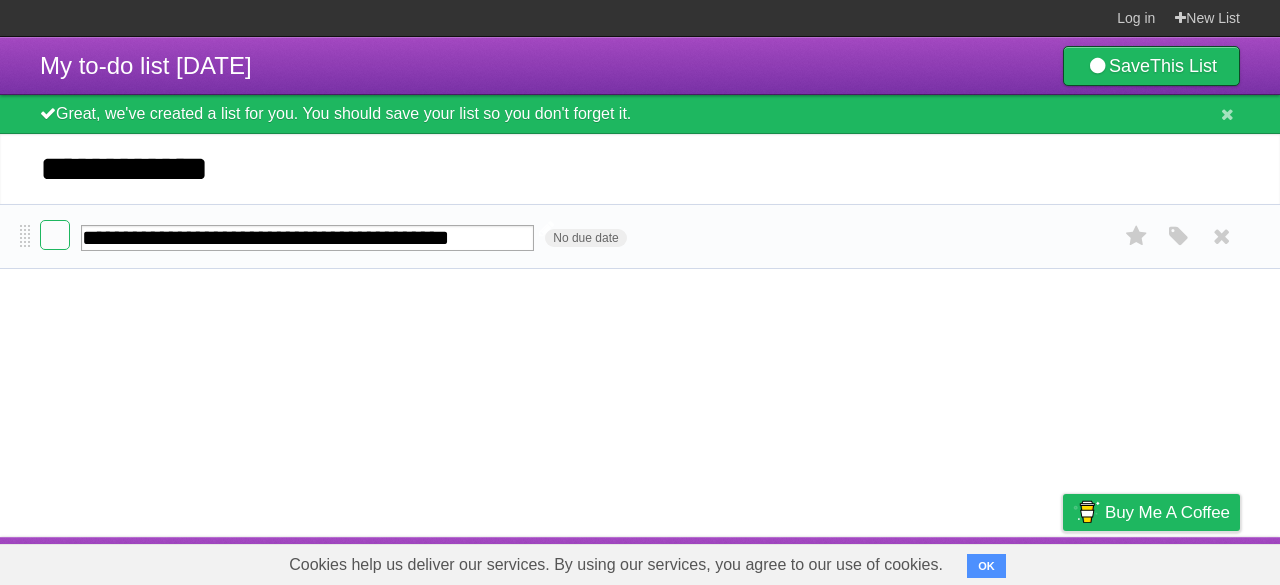 click on "**********" at bounding box center (307, 238) 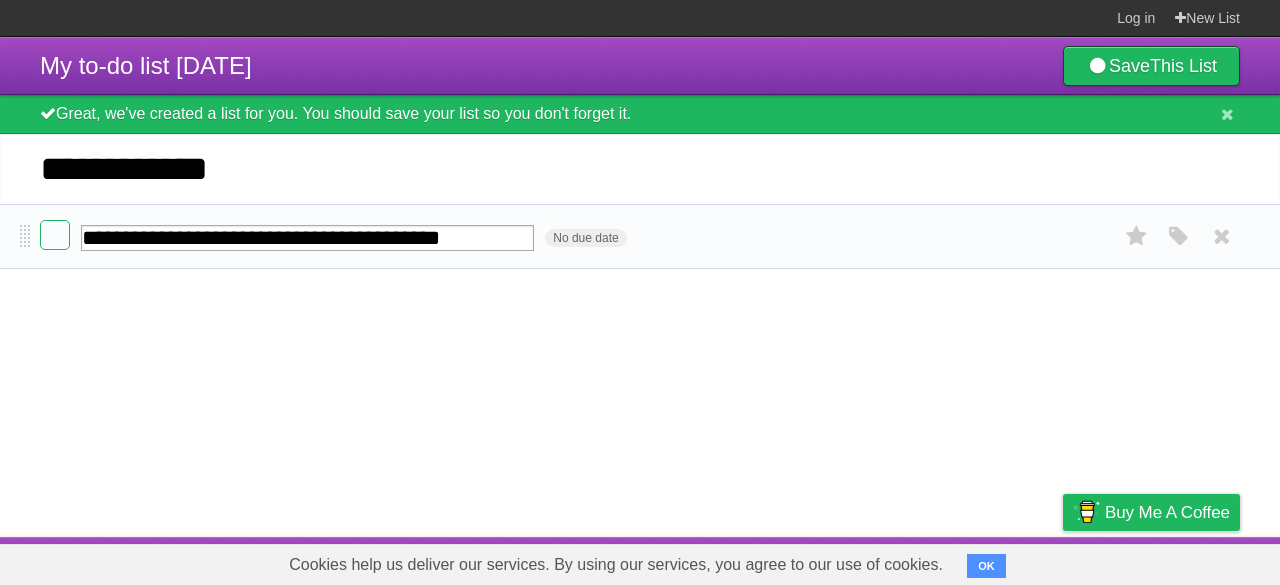 type on "**********" 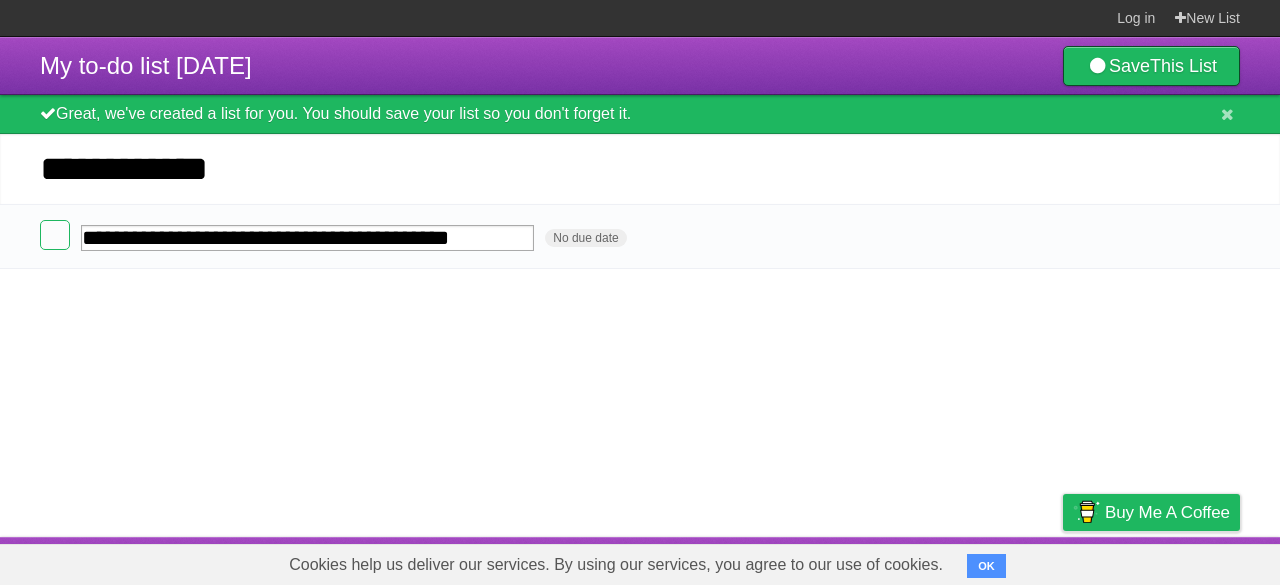 click on "**********" at bounding box center [640, 169] 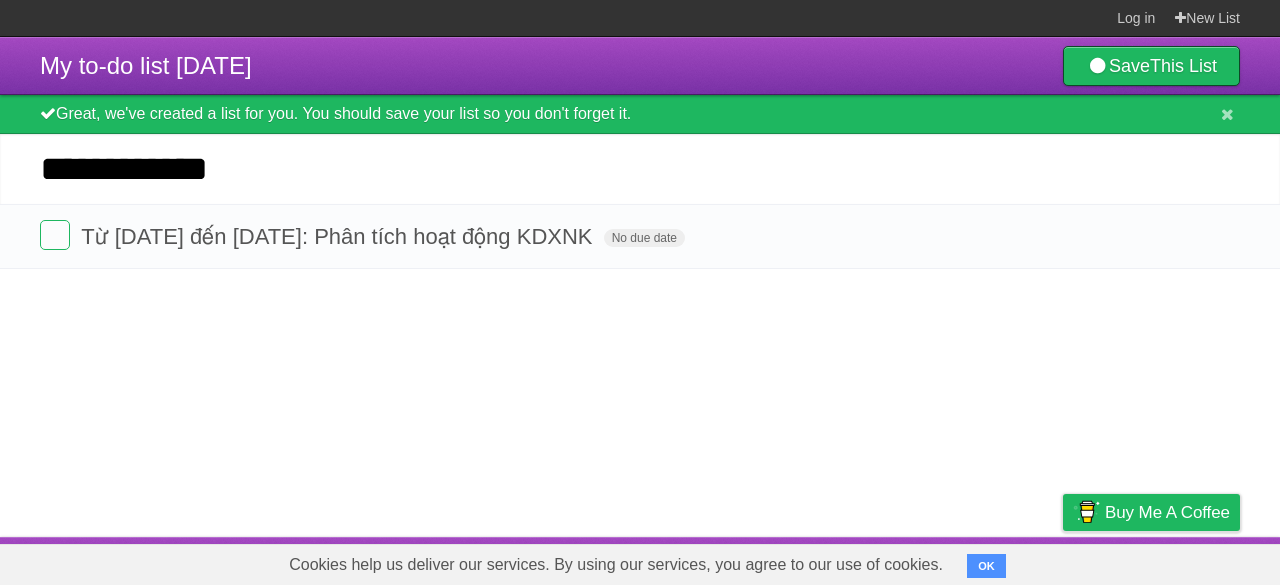 click on "**********" at bounding box center (640, 169) 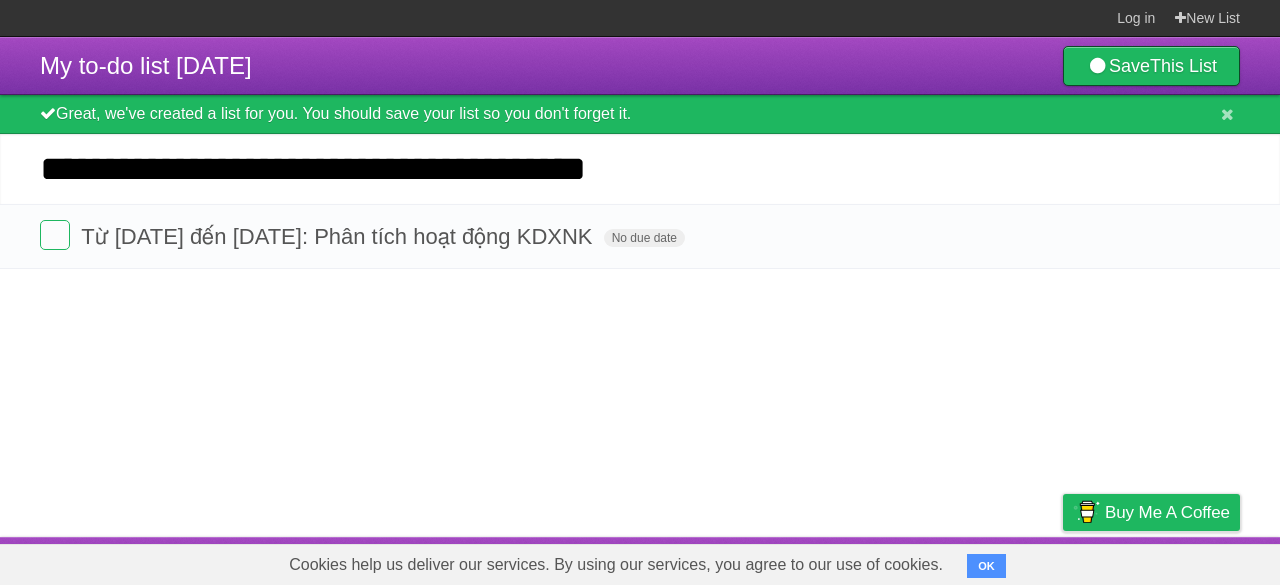 click on "**********" at bounding box center [640, 169] 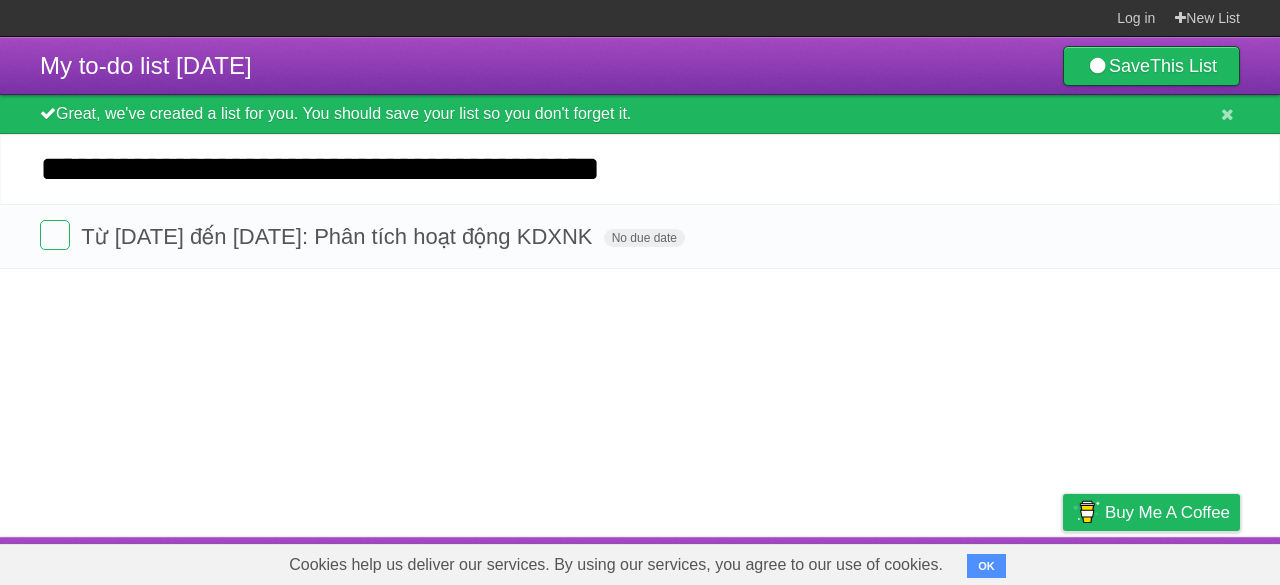 type on "**********" 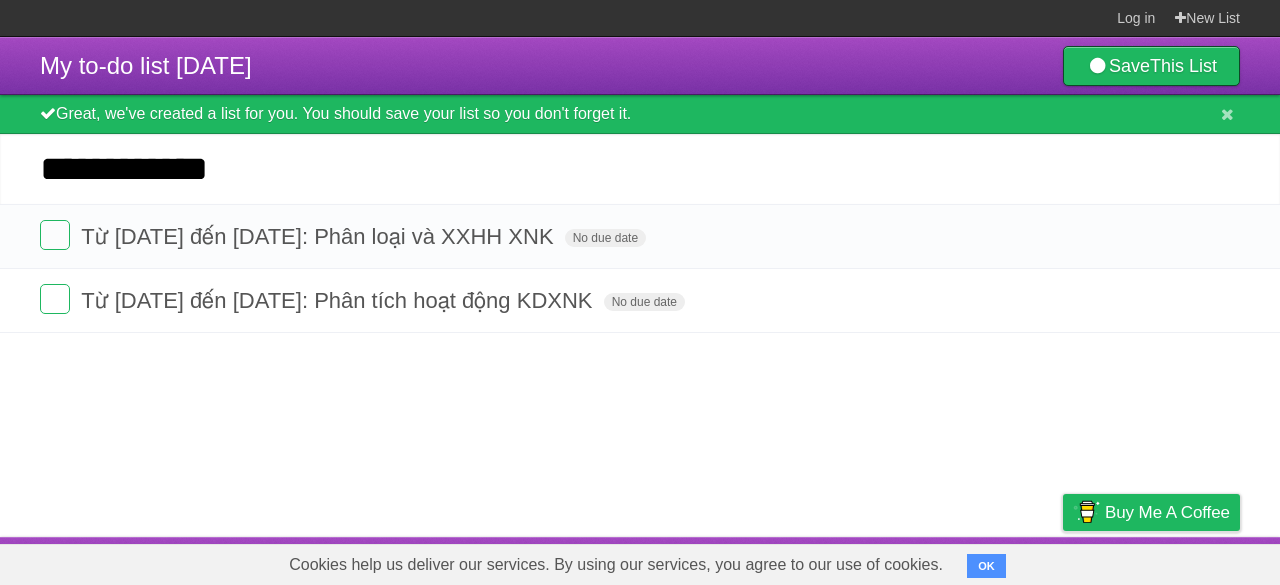 drag, startPoint x: 179, startPoint y: 168, endPoint x: 141, endPoint y: 169, distance: 38.013157 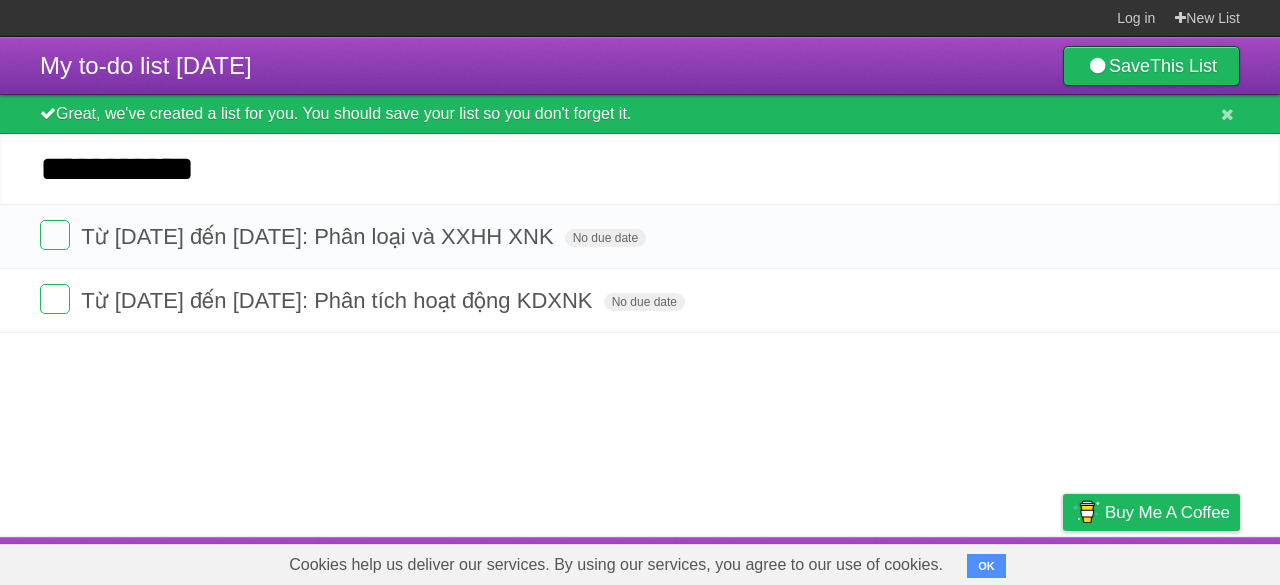 click on "**********" at bounding box center (640, 169) 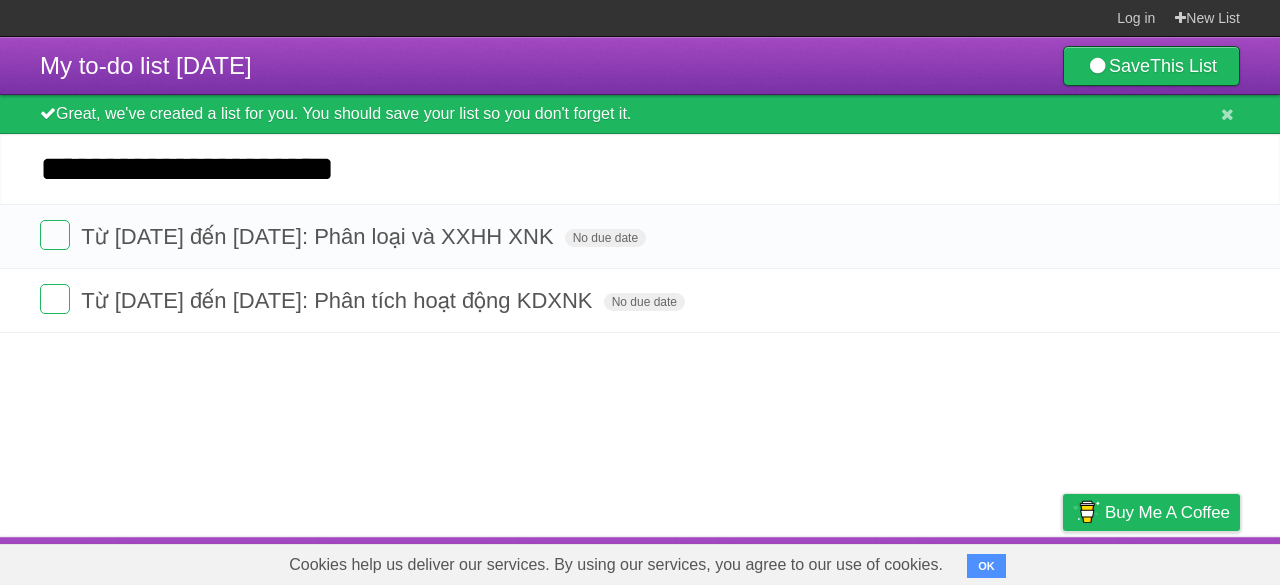 type on "**********" 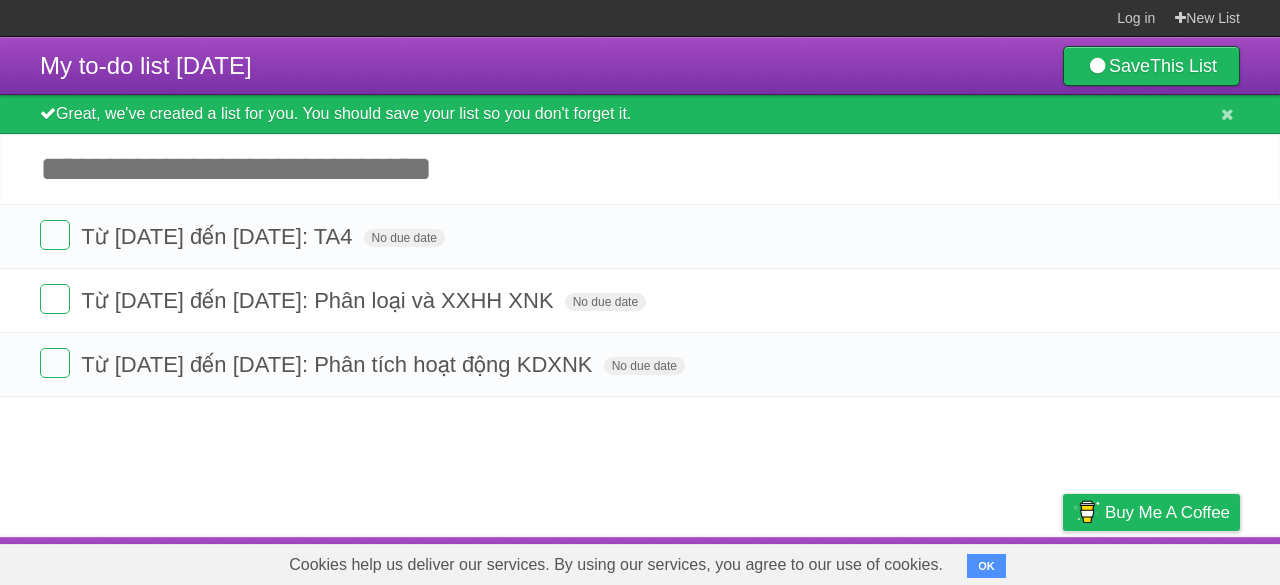 click on "Add another task" at bounding box center [640, 169] 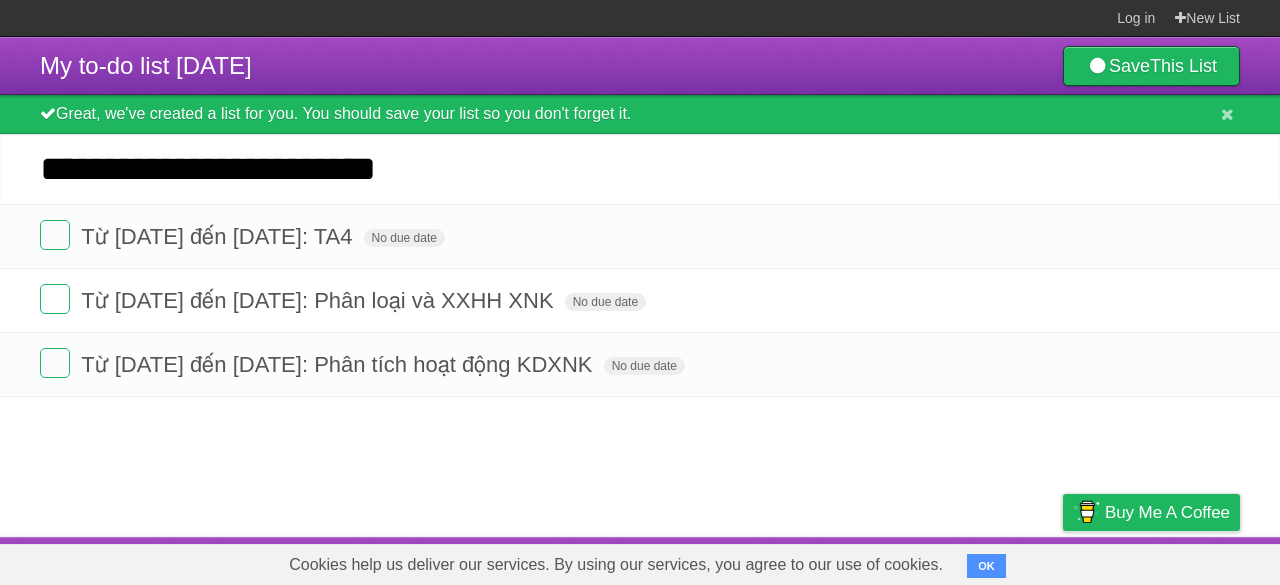 type on "**********" 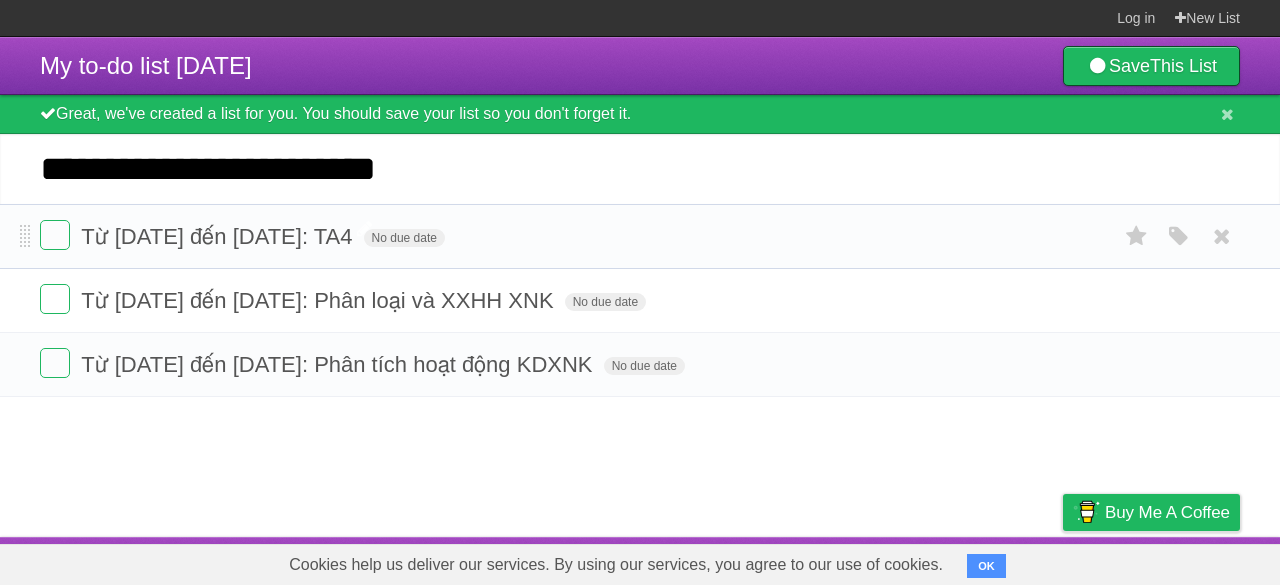 type 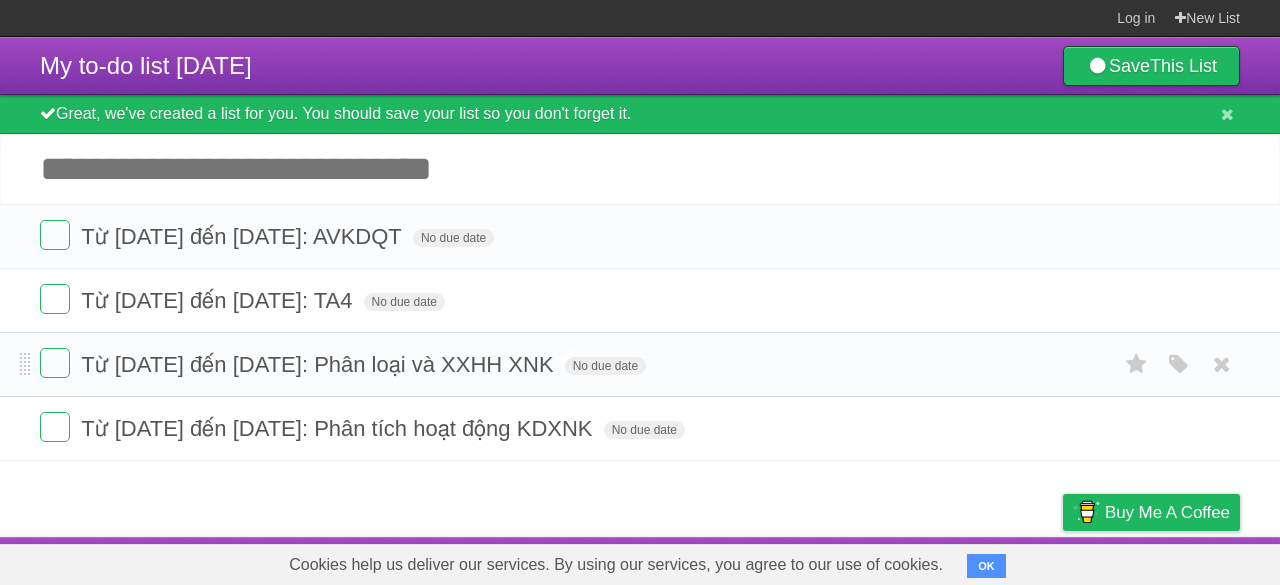 click on "Từ [DATE] đến [DATE]: Phân loại và XXHH XNK" at bounding box center [319, 364] 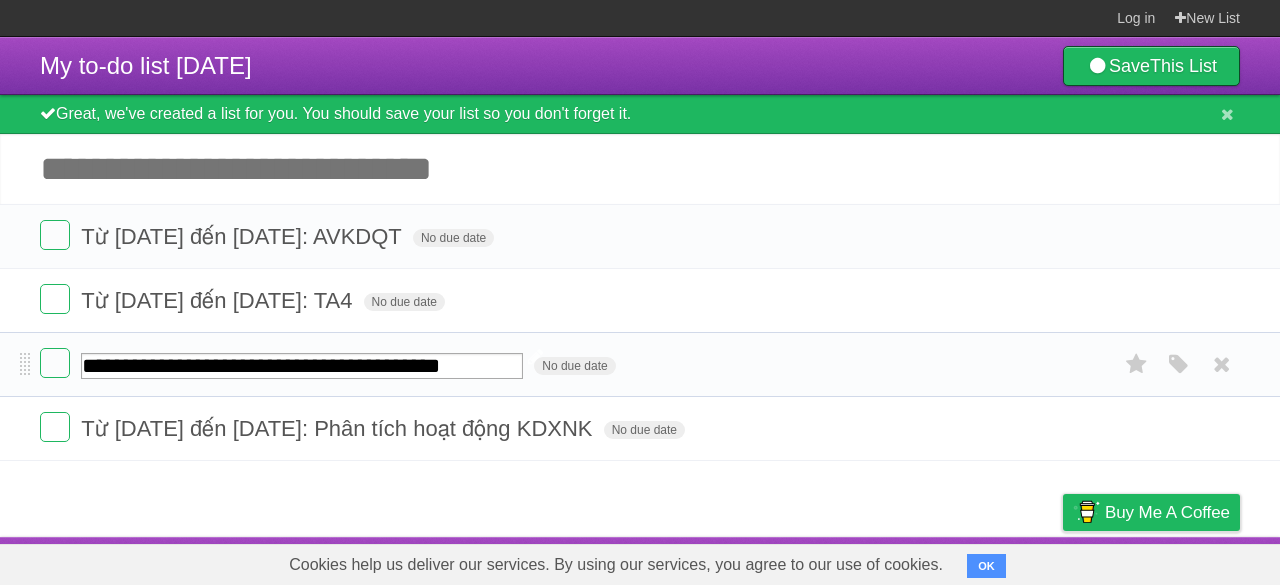 click on "**********" at bounding box center [302, 366] 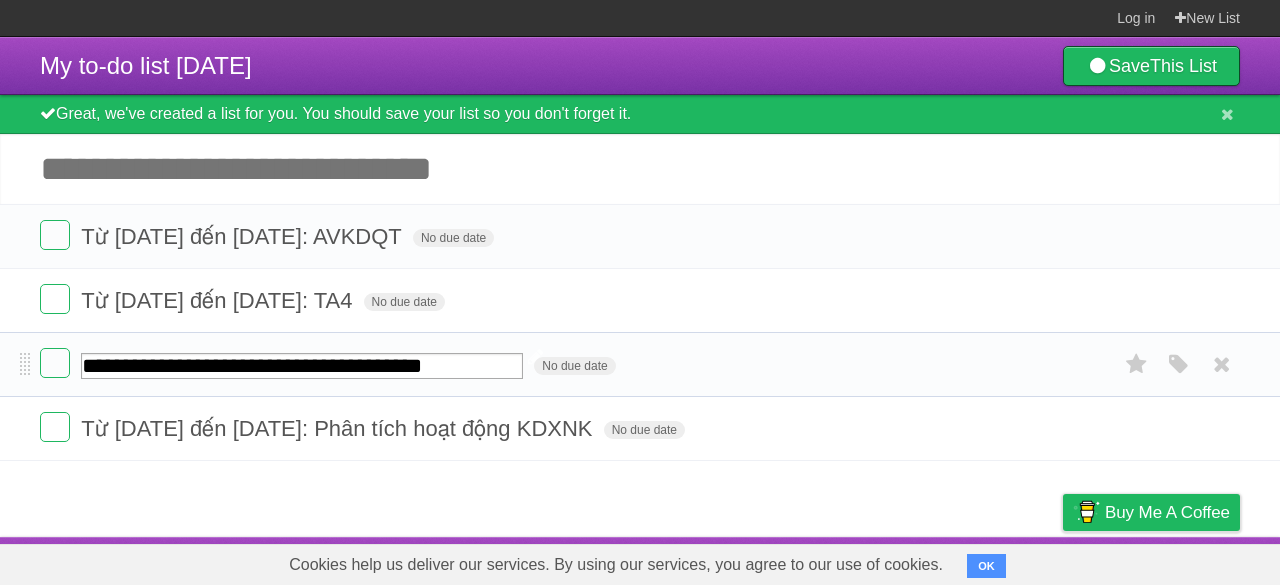 type on "**********" 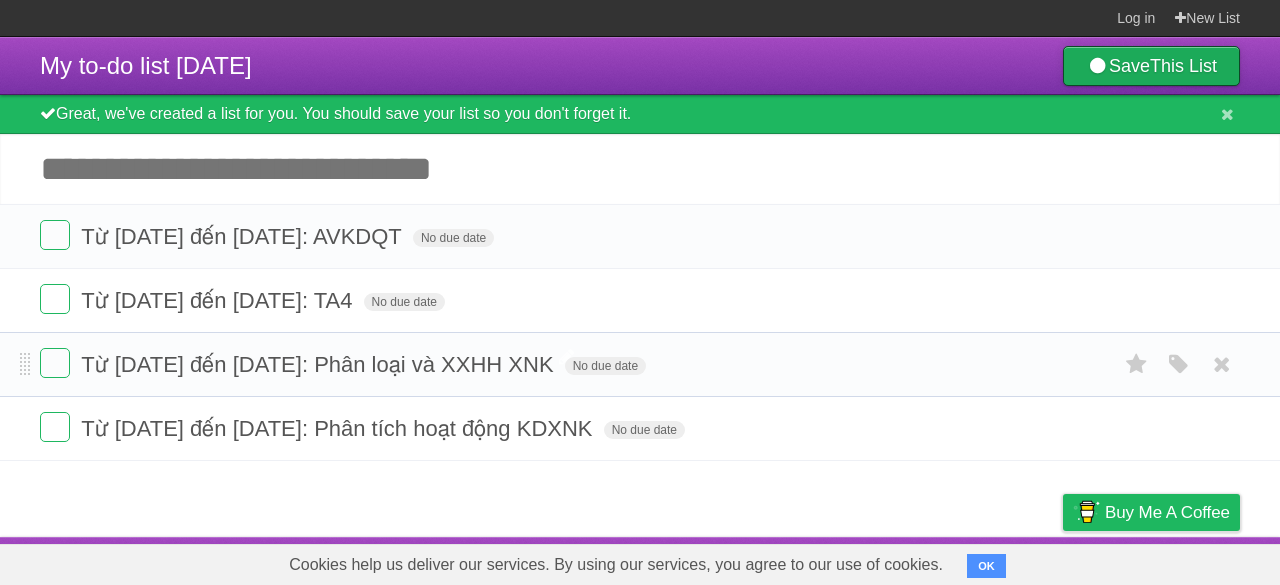 click on "Save  This List" at bounding box center (1151, 66) 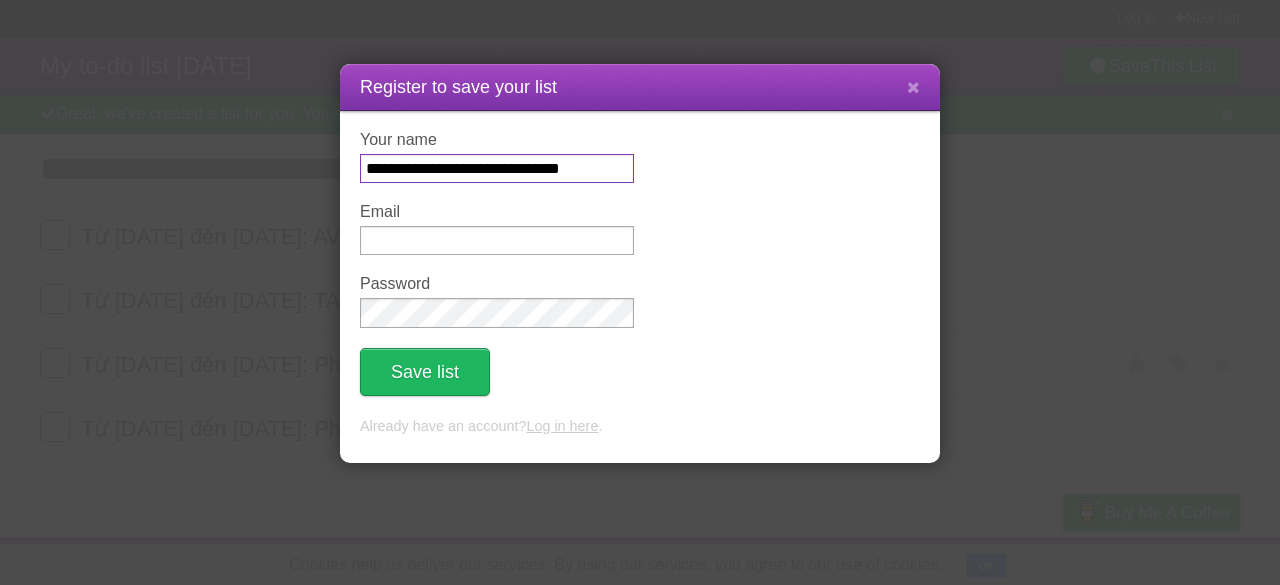 type on "**********" 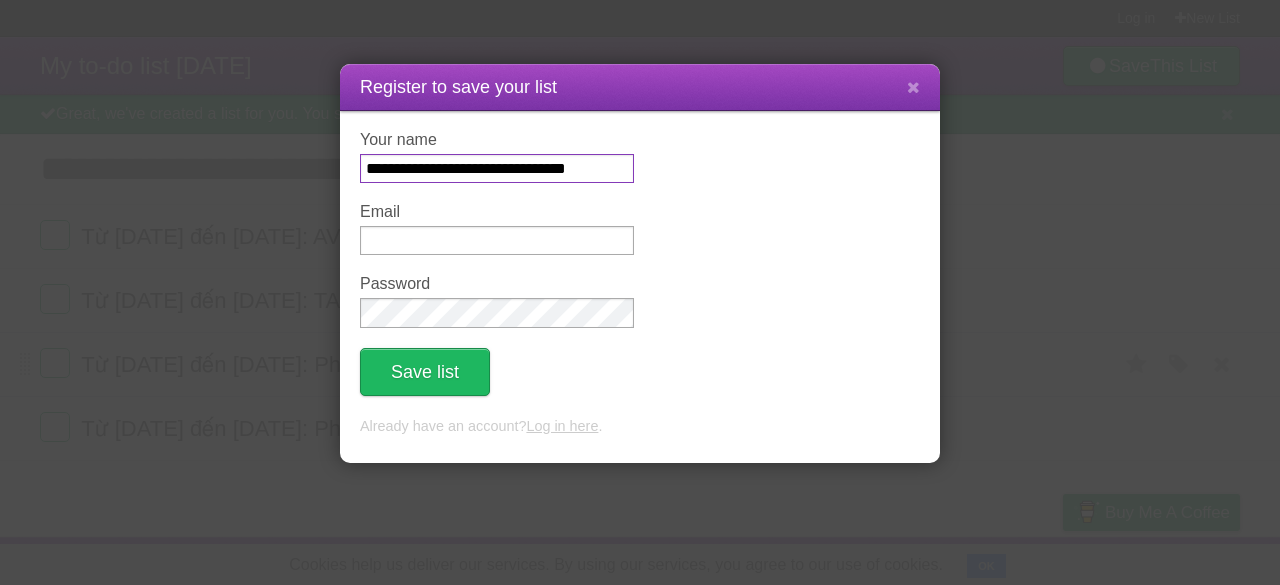 scroll, scrollTop: 0, scrollLeft: 5, axis: horizontal 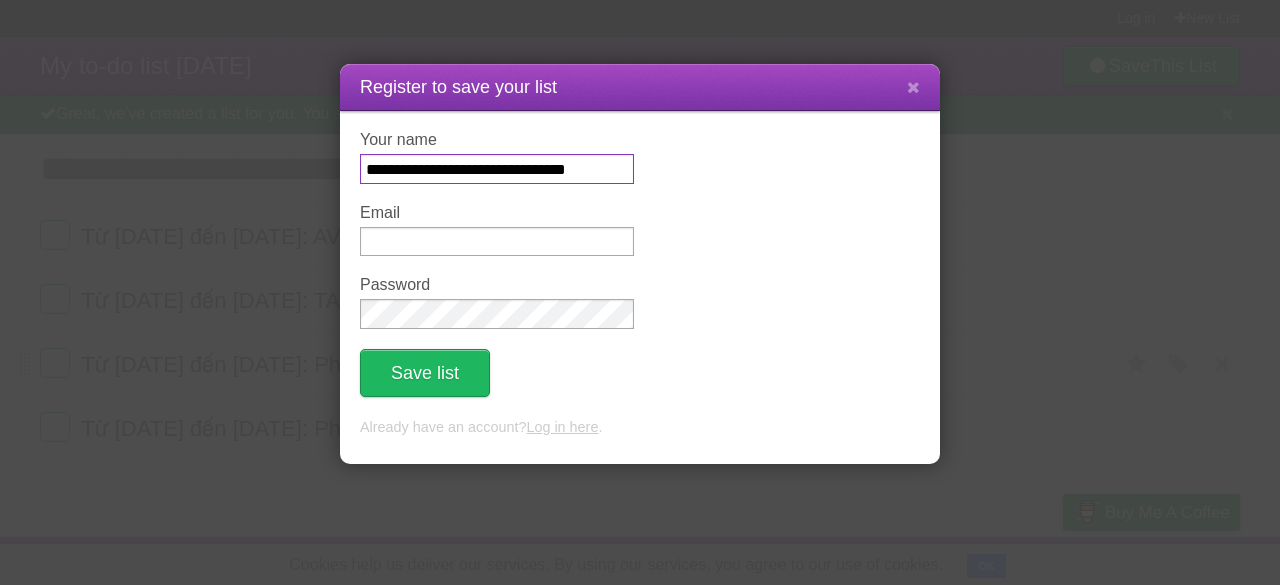 drag, startPoint x: 368, startPoint y: 169, endPoint x: 660, endPoint y: 189, distance: 292.68414 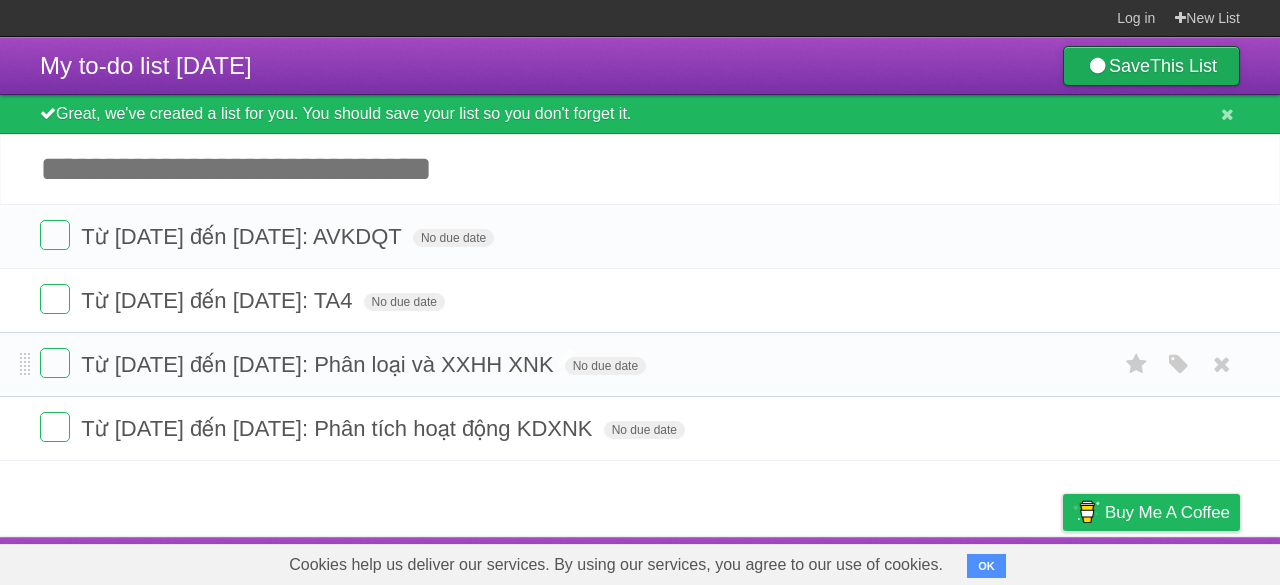 click on "Save  This List" at bounding box center (1151, 66) 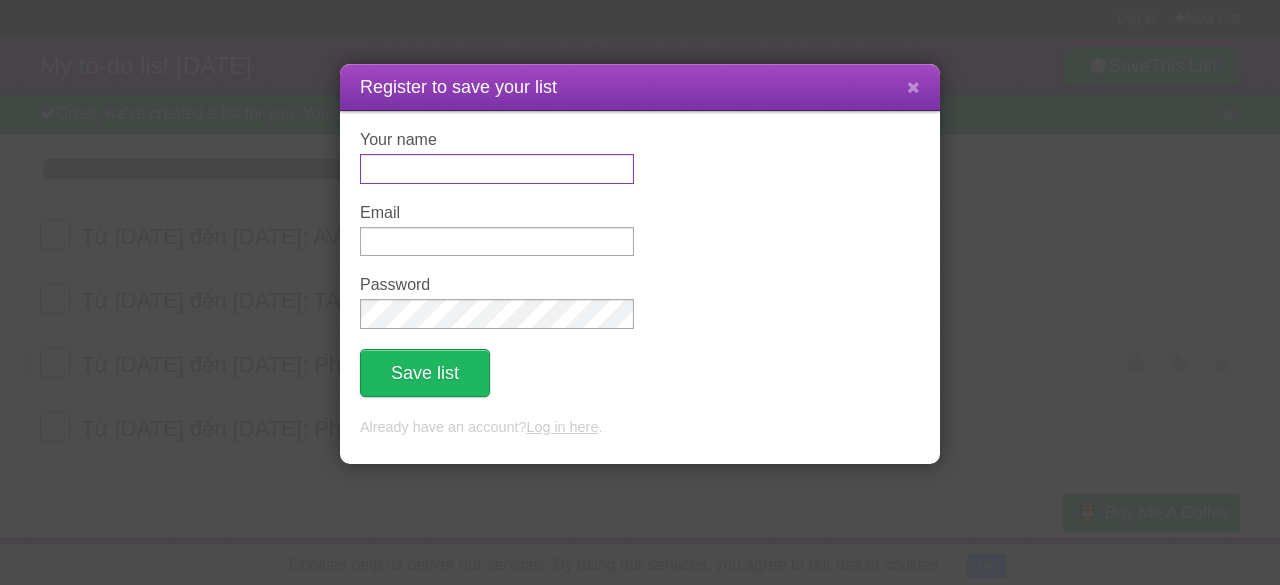 type 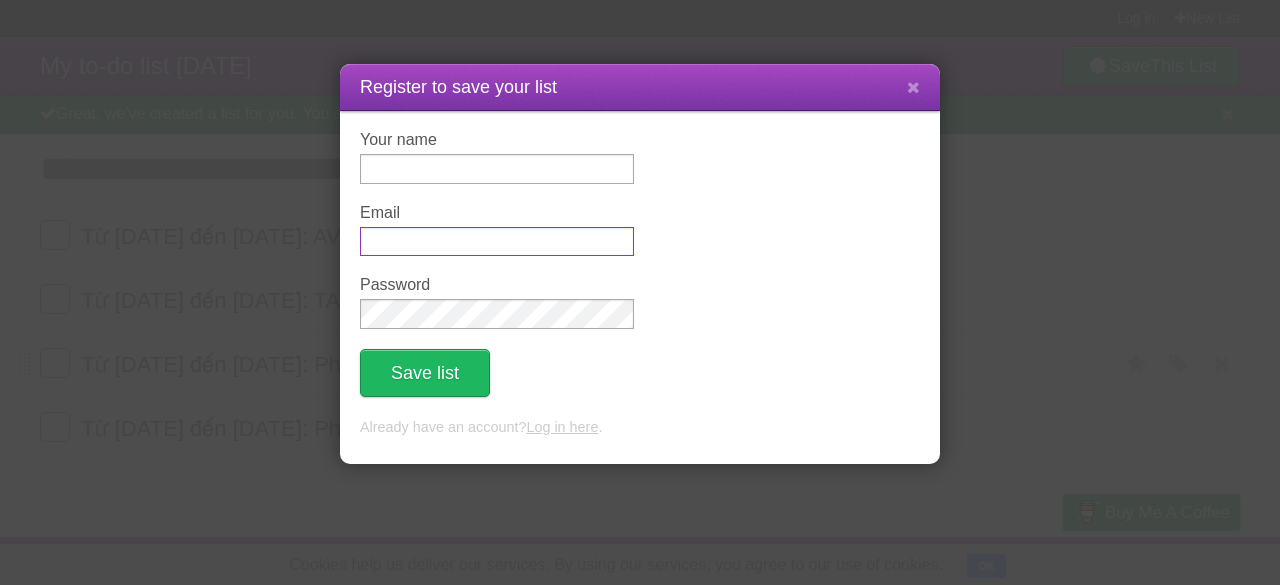 click on "Email" at bounding box center (497, 241) 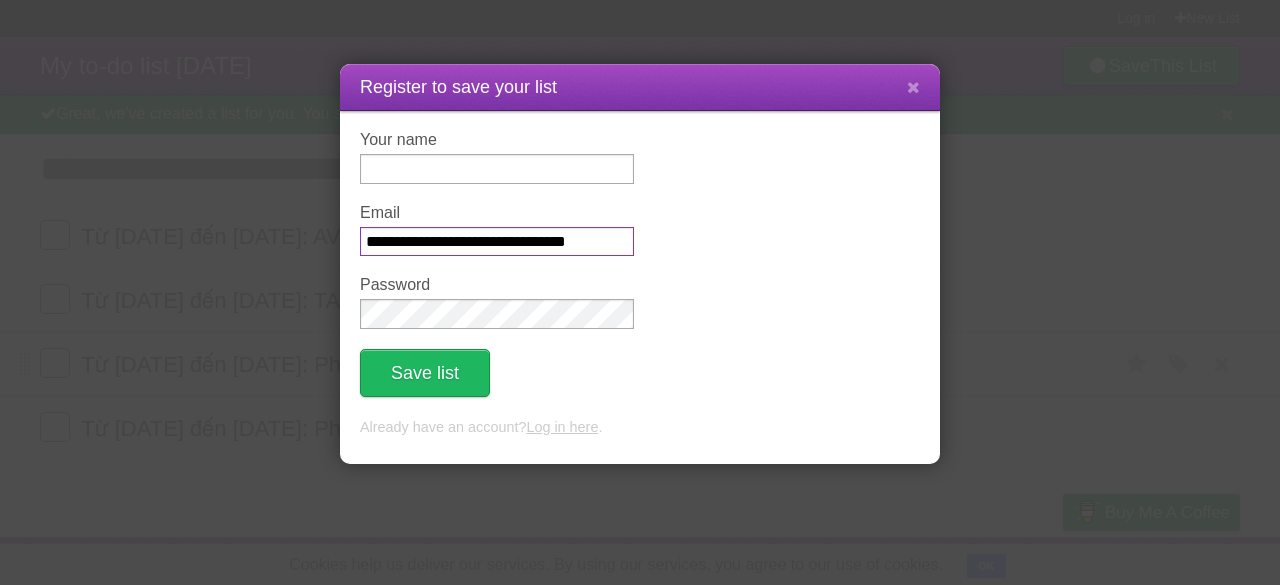 scroll, scrollTop: 0, scrollLeft: 5, axis: horizontal 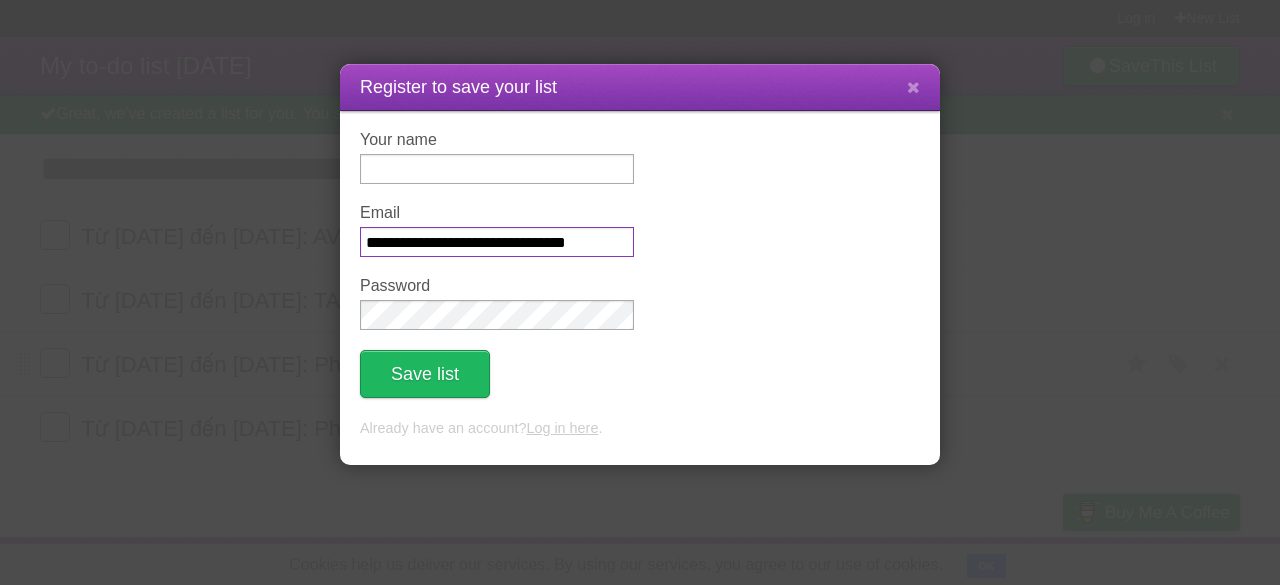 type on "**********" 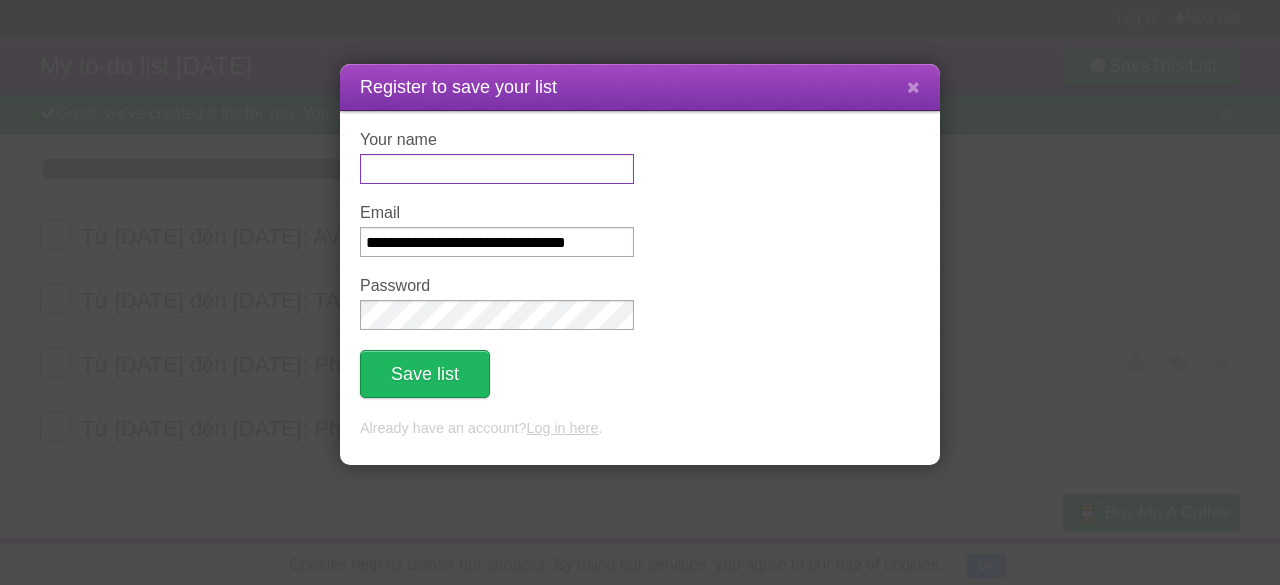 scroll, scrollTop: 0, scrollLeft: 0, axis: both 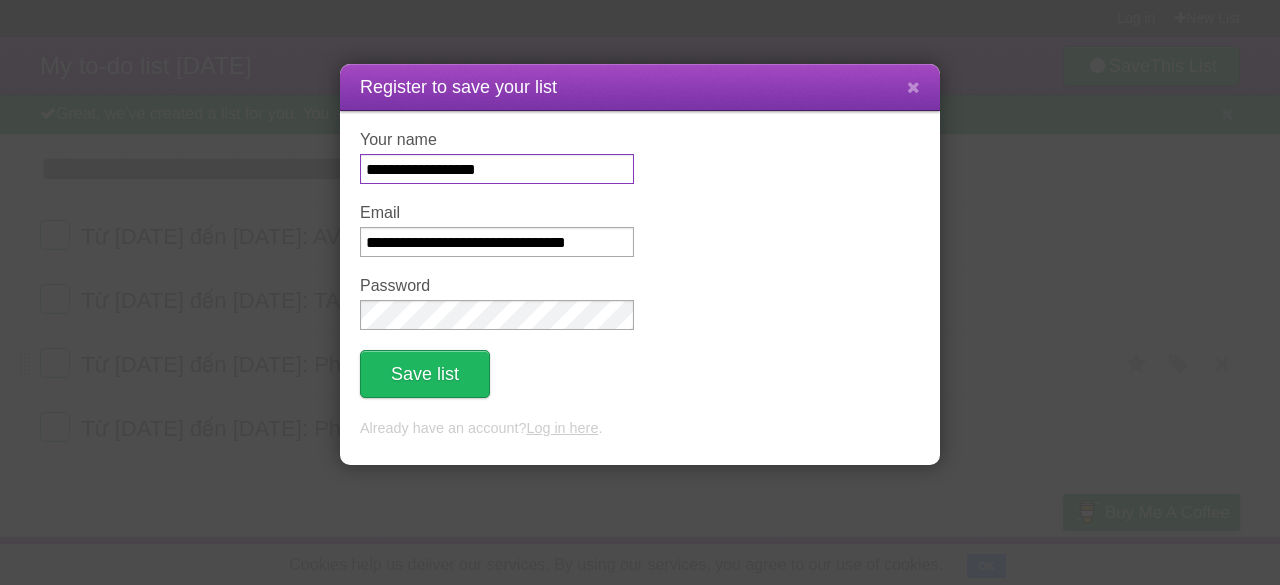 type on "**********" 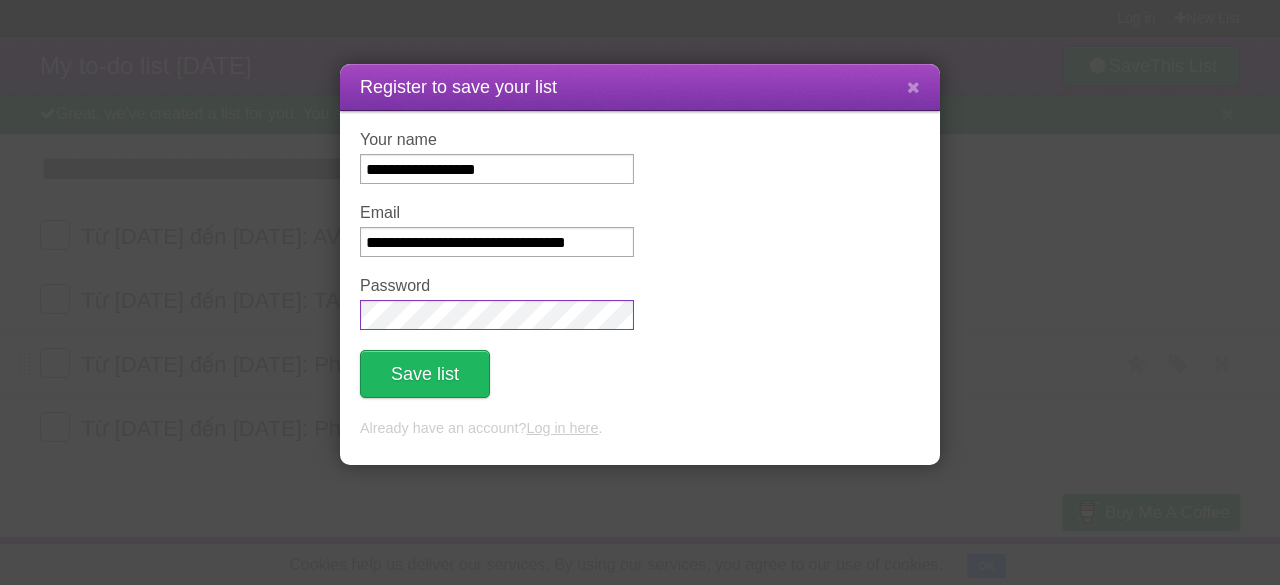 click on "Save list" at bounding box center [425, 374] 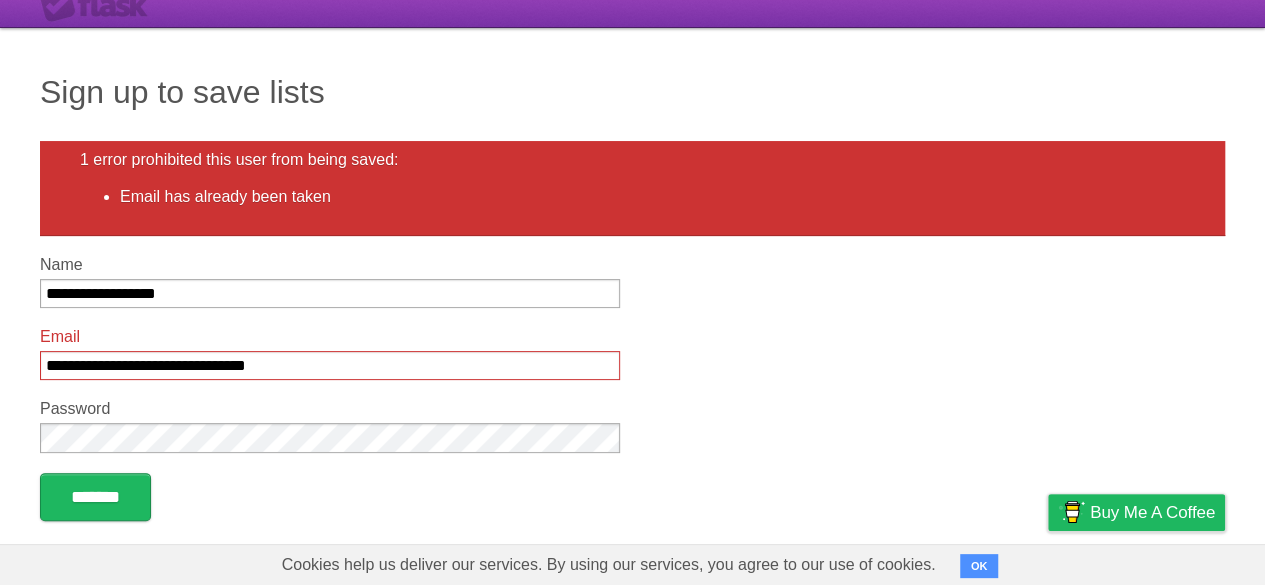 scroll, scrollTop: 66, scrollLeft: 0, axis: vertical 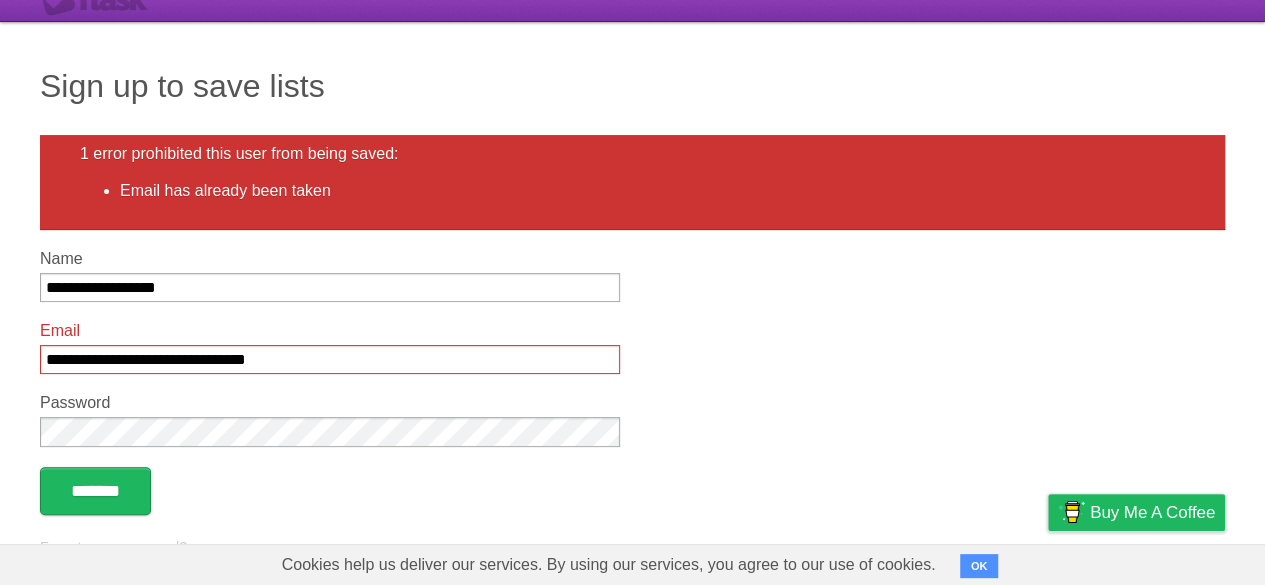 click on "**********" at bounding box center [330, 359] 